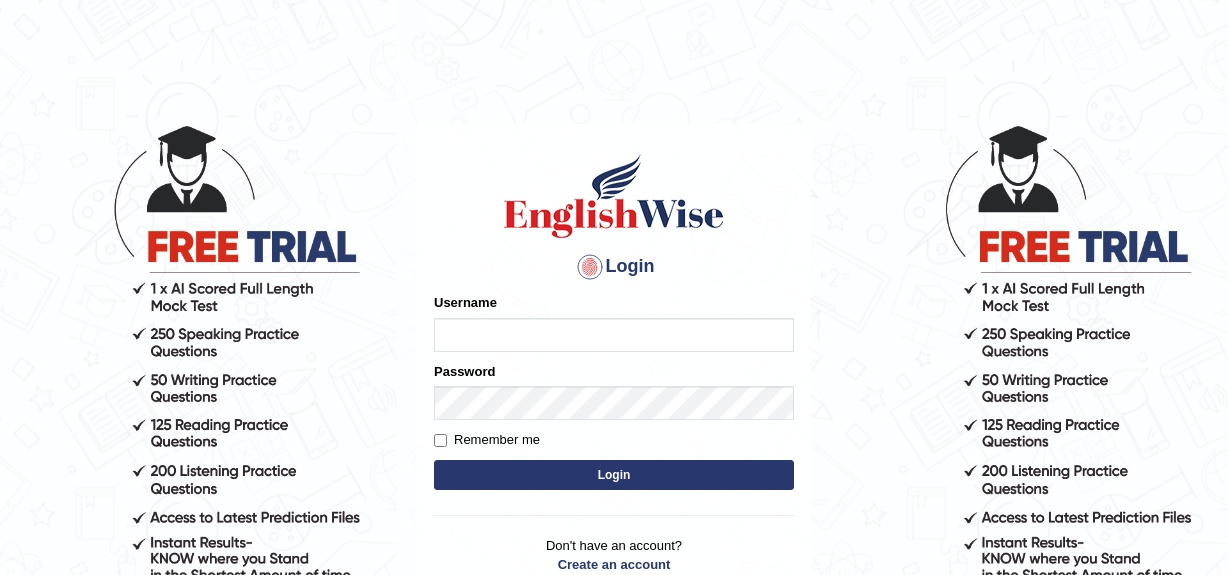 scroll, scrollTop: 0, scrollLeft: 0, axis: both 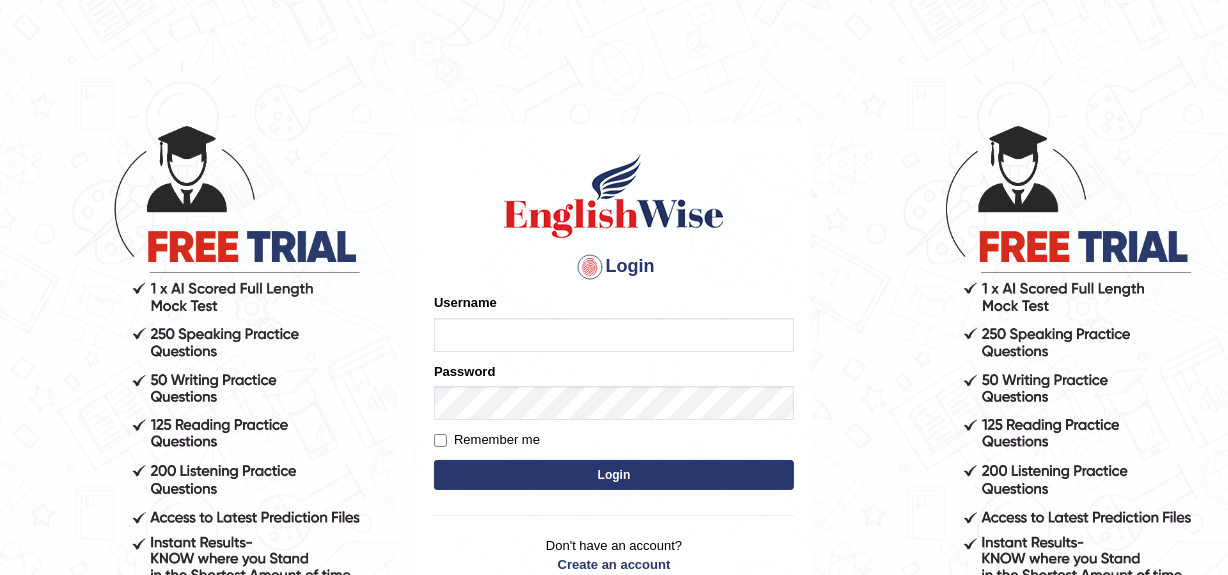 type on "[FIRST]" 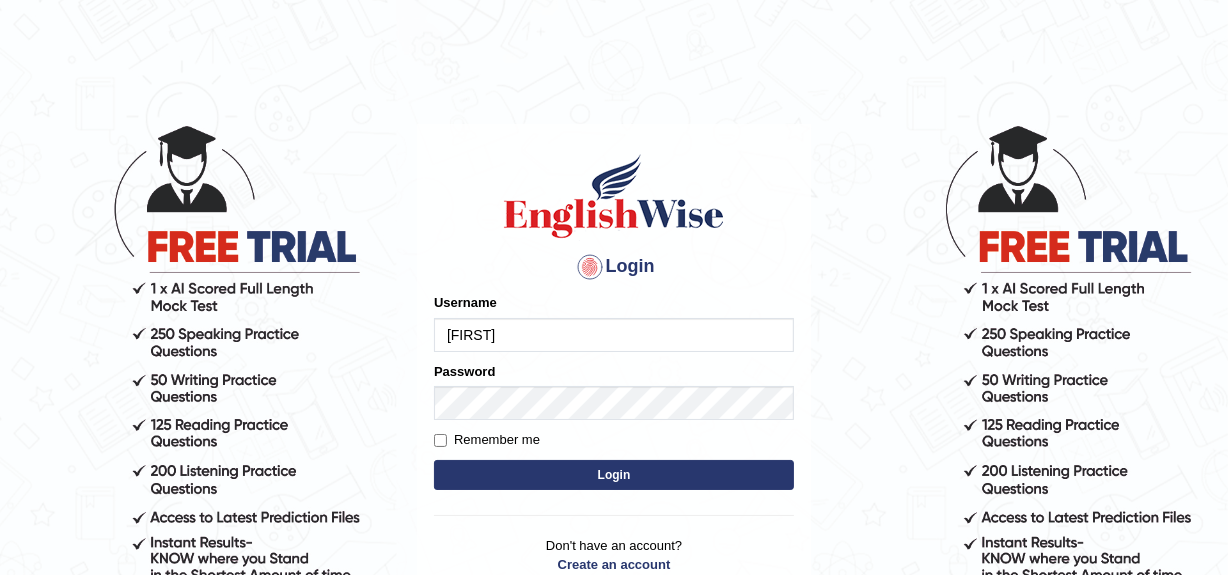 click on "Login" at bounding box center [614, 475] 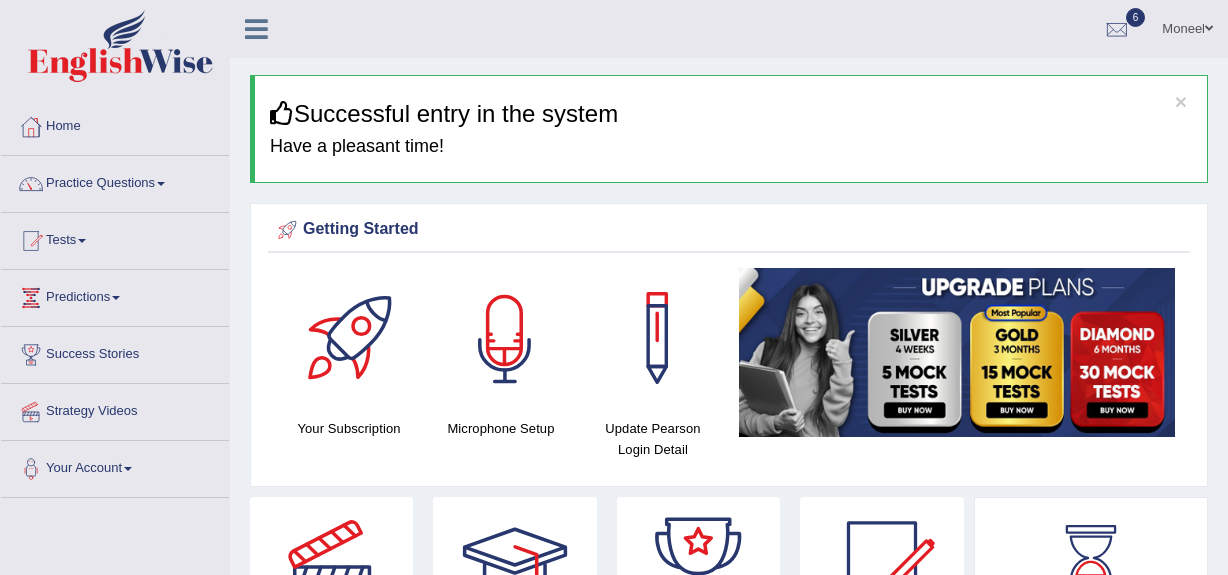 scroll, scrollTop: 0, scrollLeft: 0, axis: both 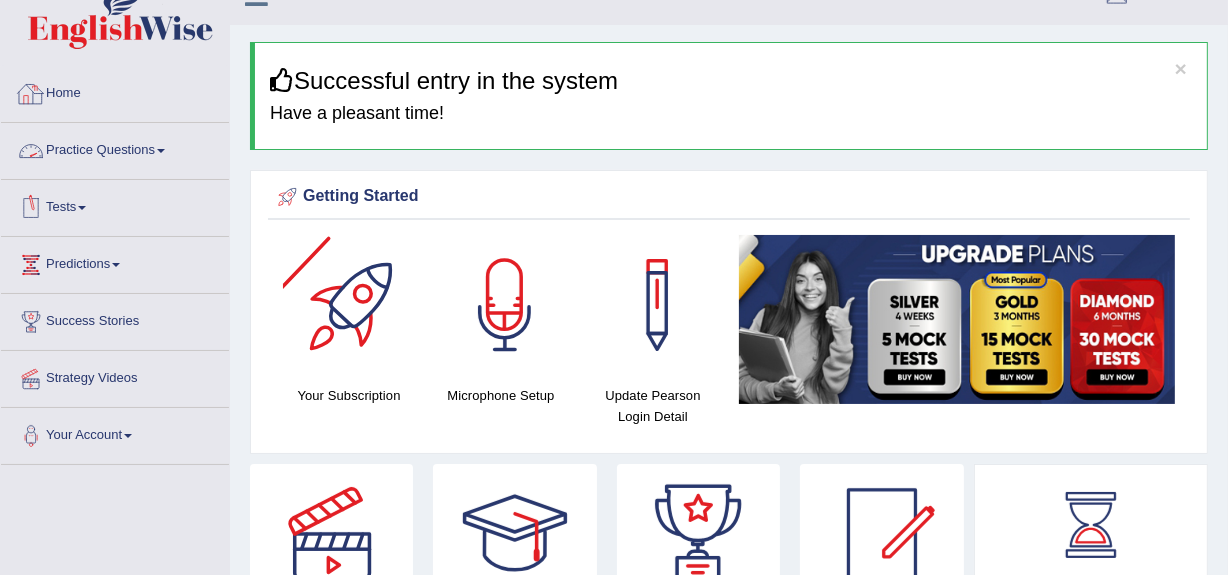 click on "Home" at bounding box center (115, 91) 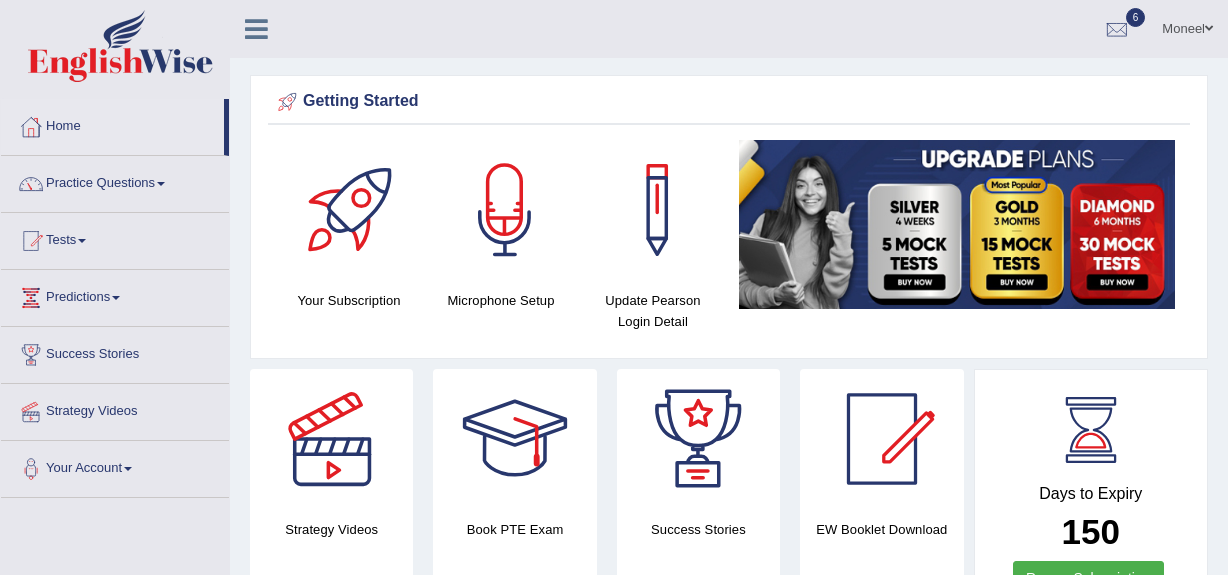scroll, scrollTop: 0, scrollLeft: 0, axis: both 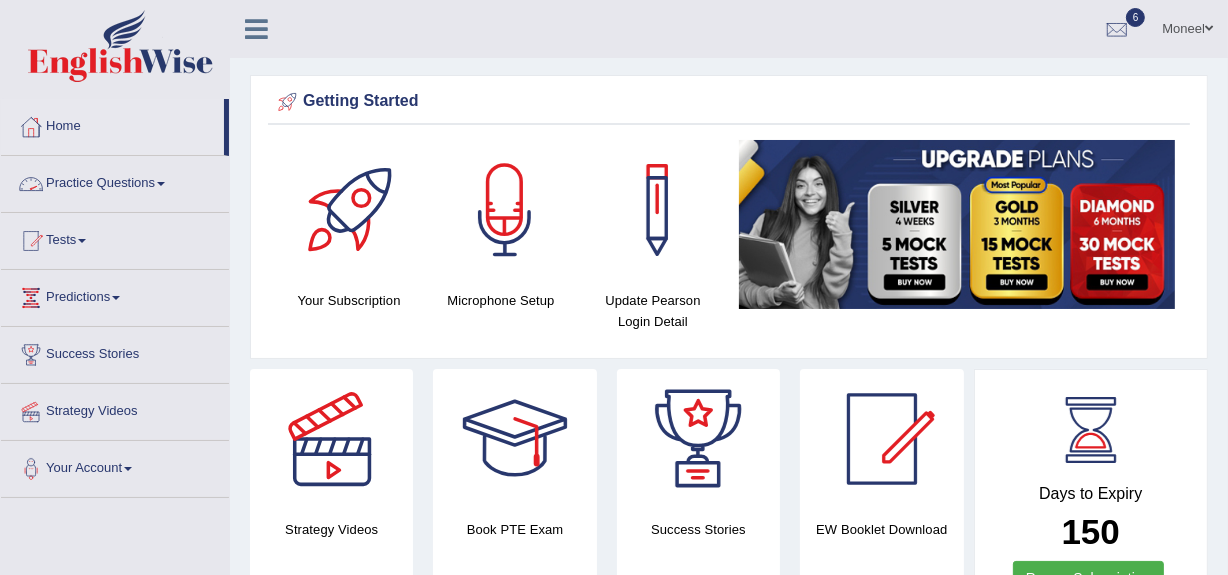 click on "Practice Questions" at bounding box center (115, 181) 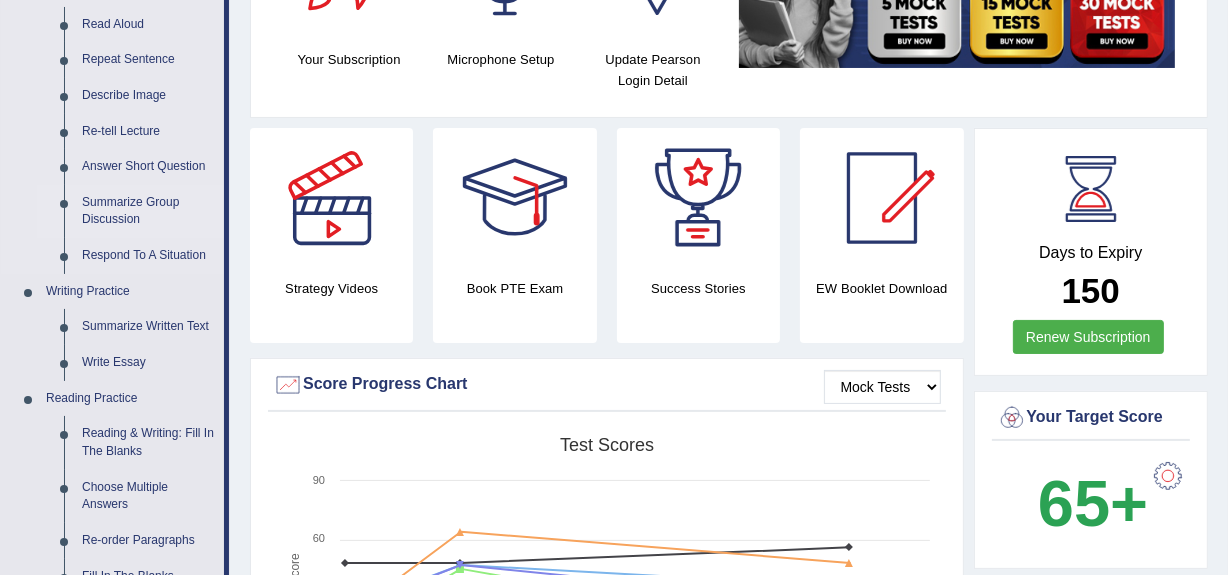 scroll, scrollTop: 242, scrollLeft: 0, axis: vertical 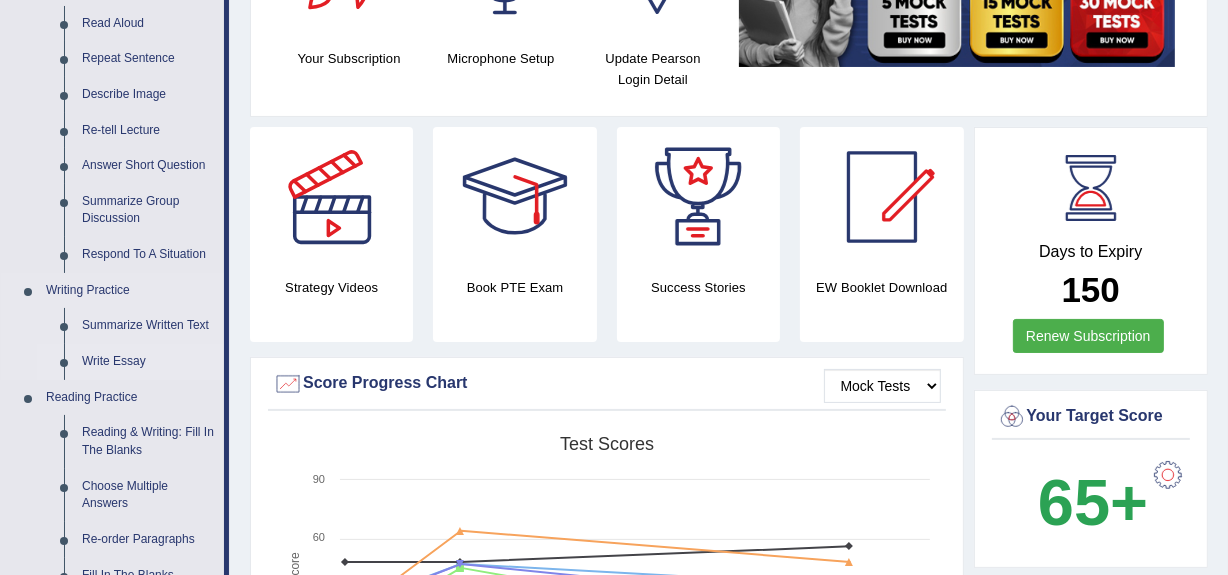 click on "Write Essay" at bounding box center (148, 362) 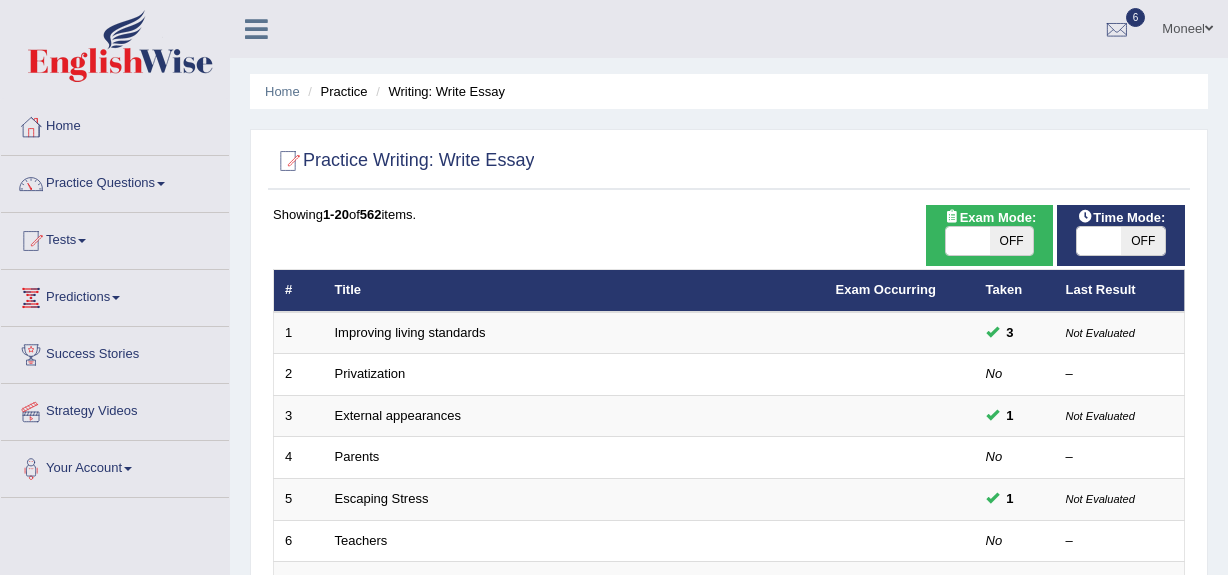 scroll, scrollTop: 0, scrollLeft: 0, axis: both 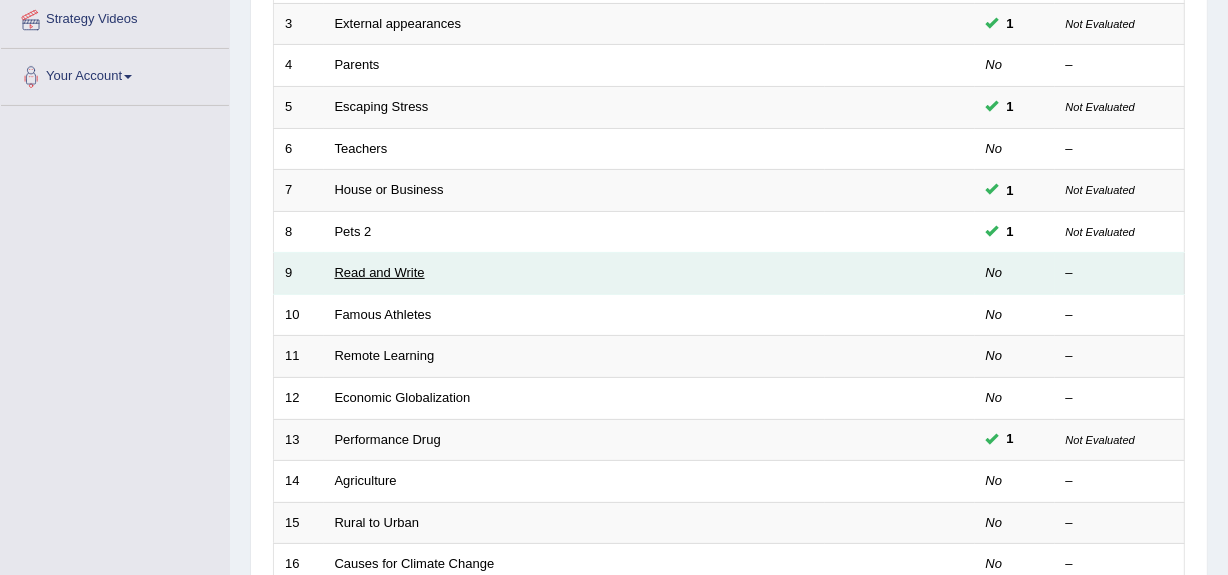 click on "Read and Write" at bounding box center [380, 272] 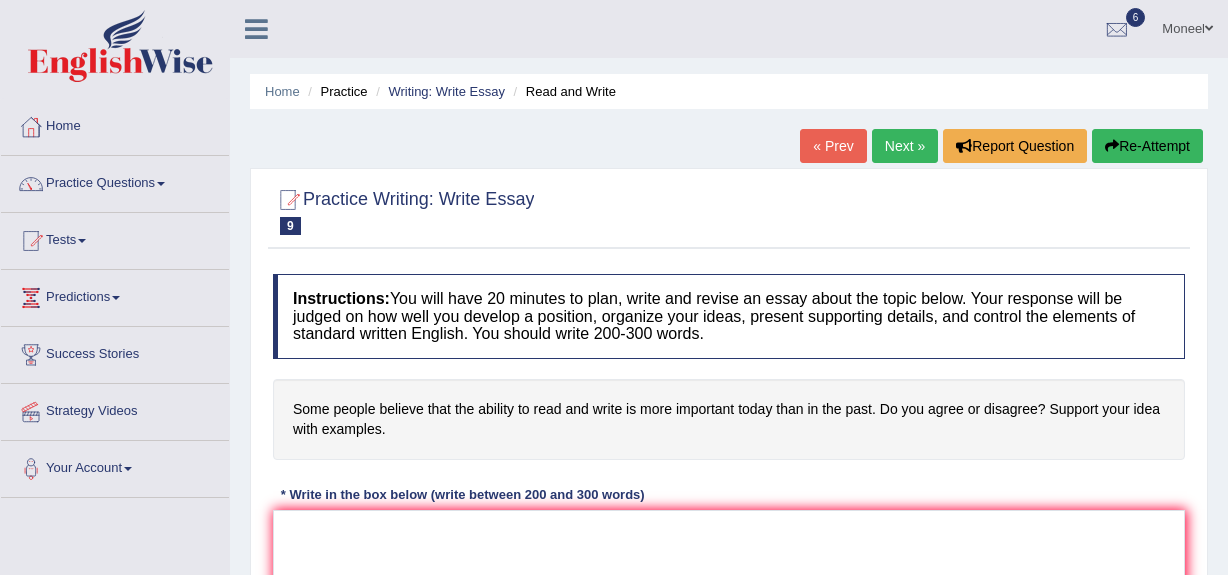 scroll, scrollTop: 0, scrollLeft: 0, axis: both 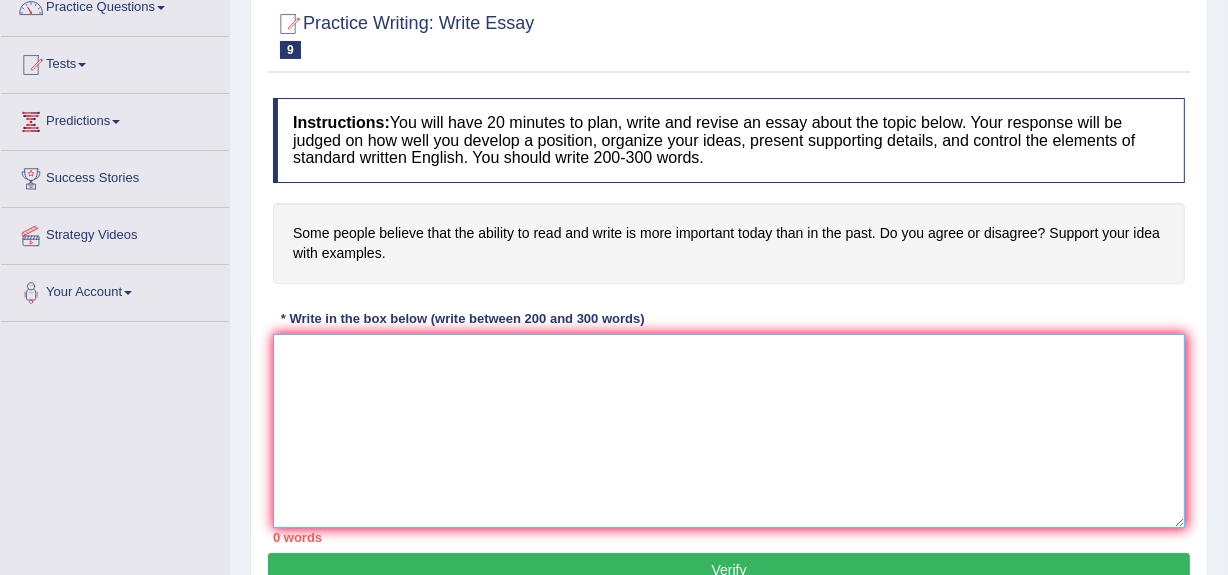 click at bounding box center (729, 431) 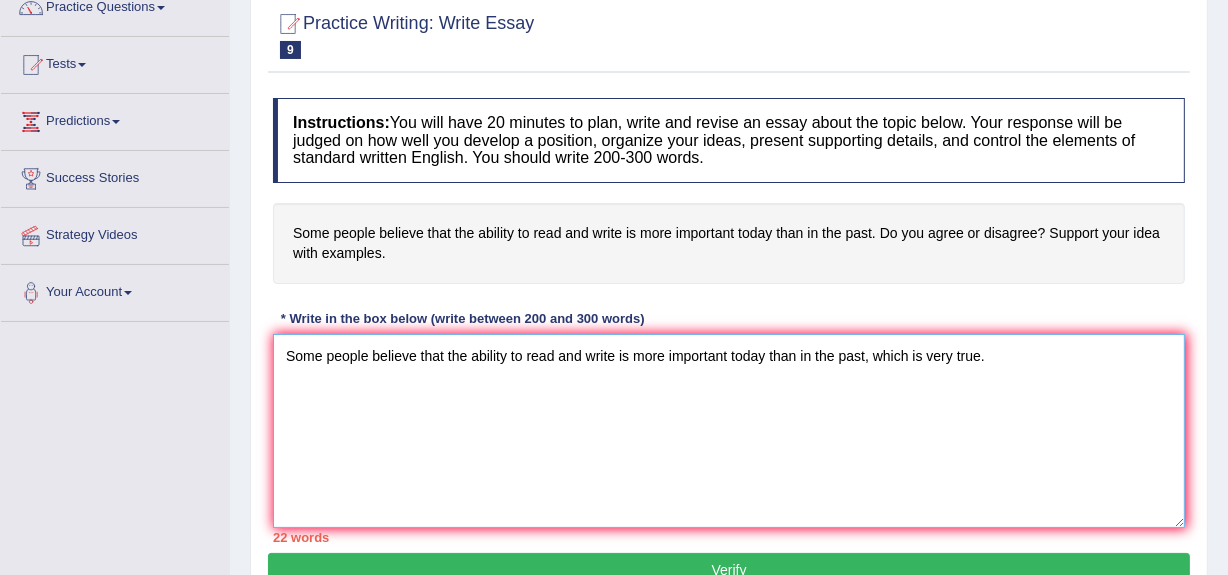 drag, startPoint x: 287, startPoint y: 354, endPoint x: 863, endPoint y: 356, distance: 576.0035 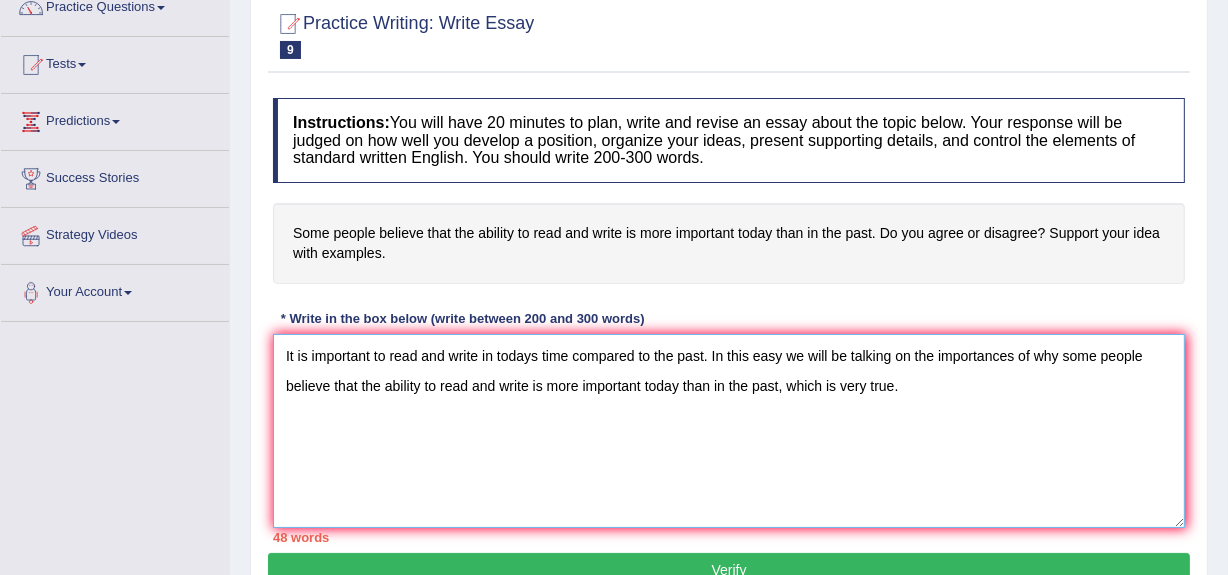 click on "It is important to read and write in todays time compared to the past. In this easy we will be talking on the importances of why some people believe that the ability to read and write is more important today than in the past, which is very true." at bounding box center (729, 431) 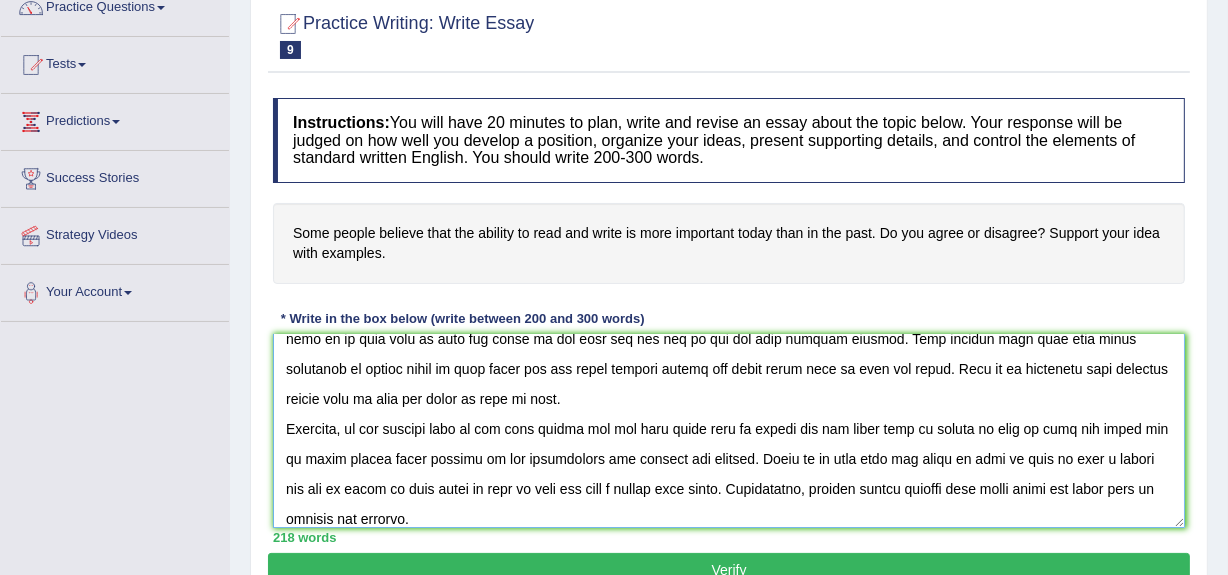 scroll, scrollTop: 137, scrollLeft: 0, axis: vertical 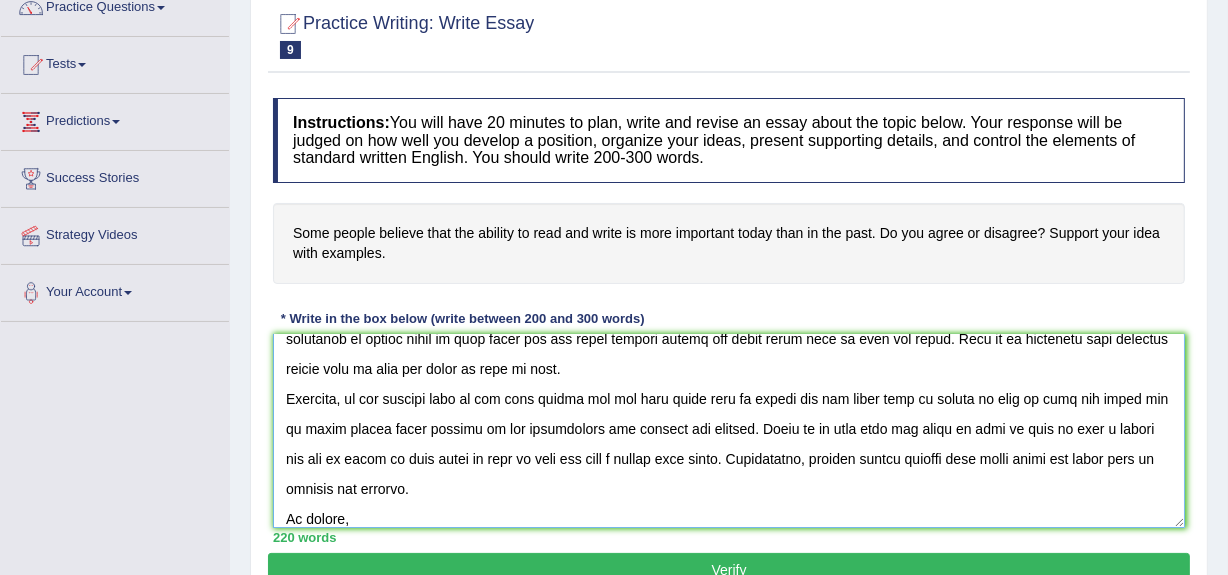 paste on "Some people believe that the ability to read and write is more important today than in the past" 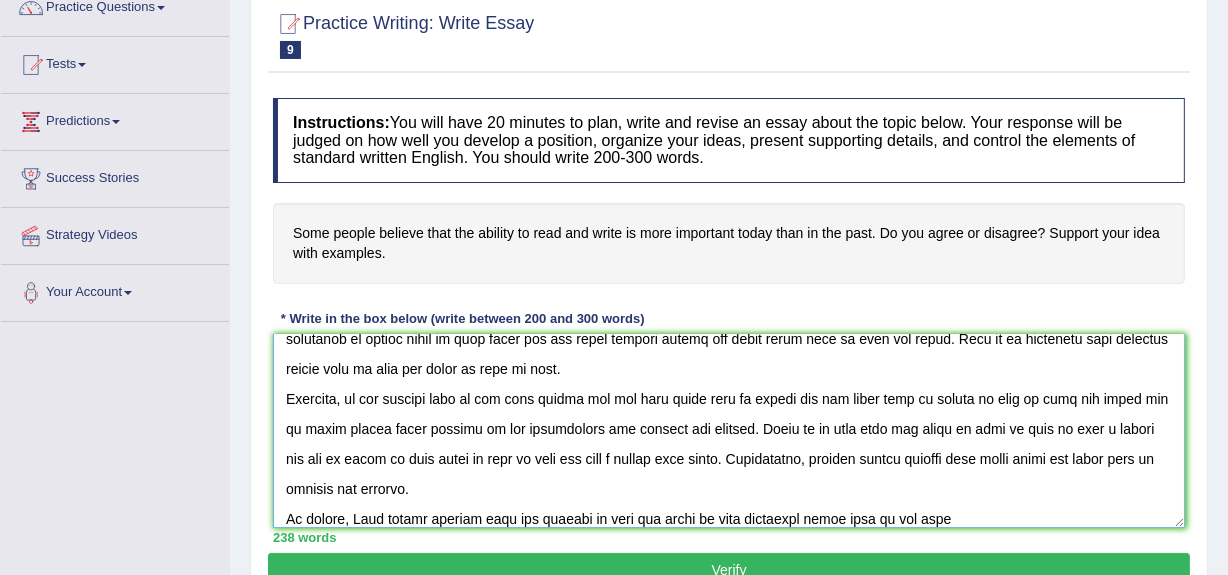 click at bounding box center (729, 431) 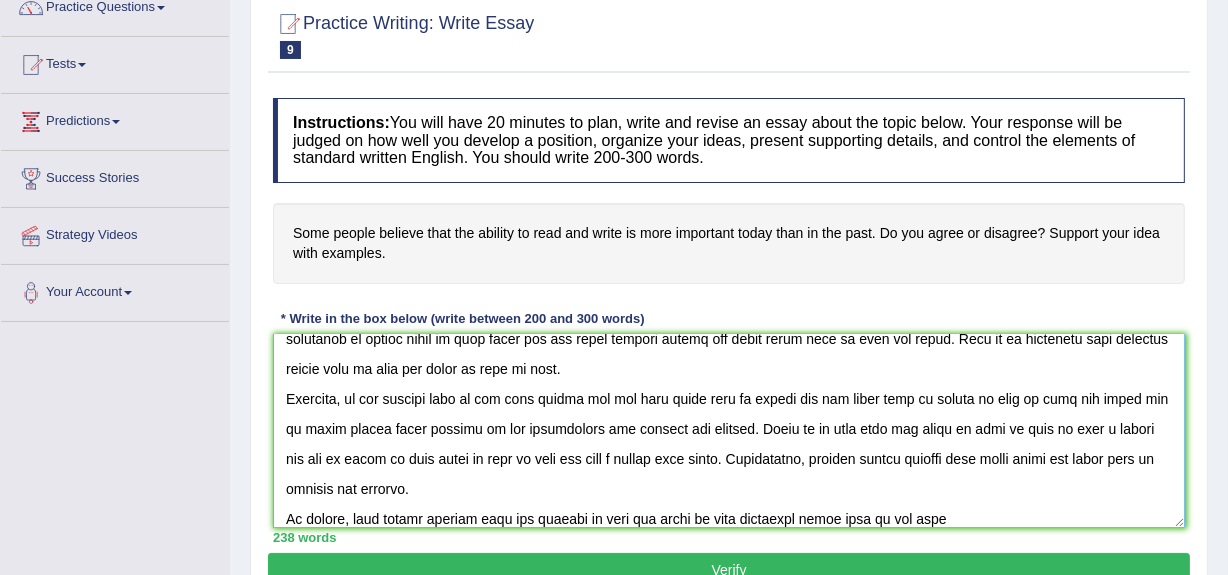 click at bounding box center [729, 431] 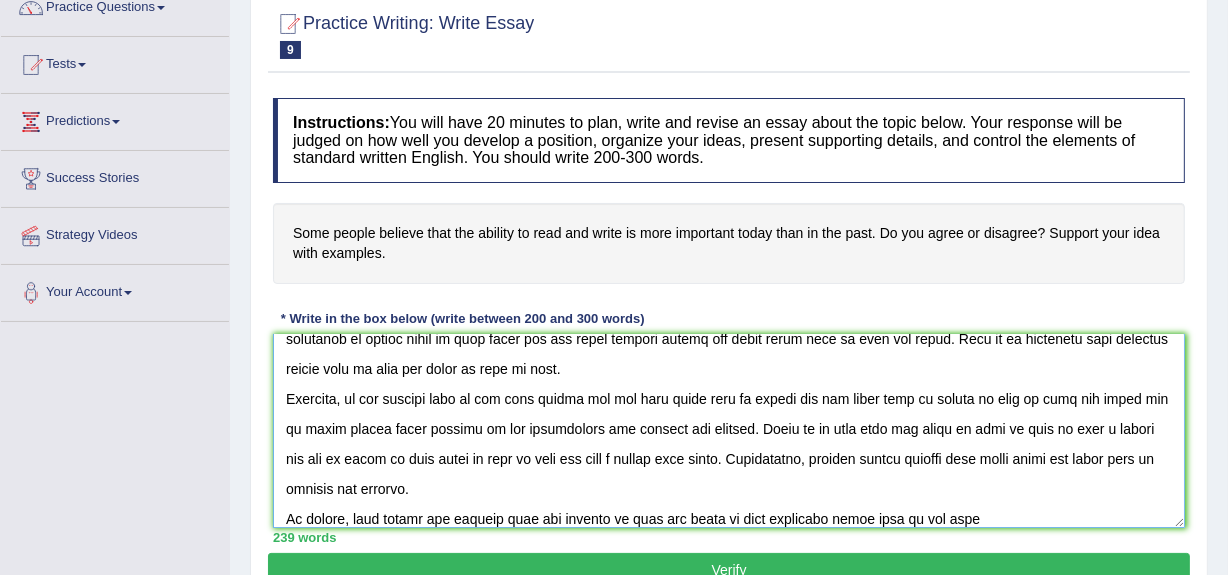 click at bounding box center (729, 431) 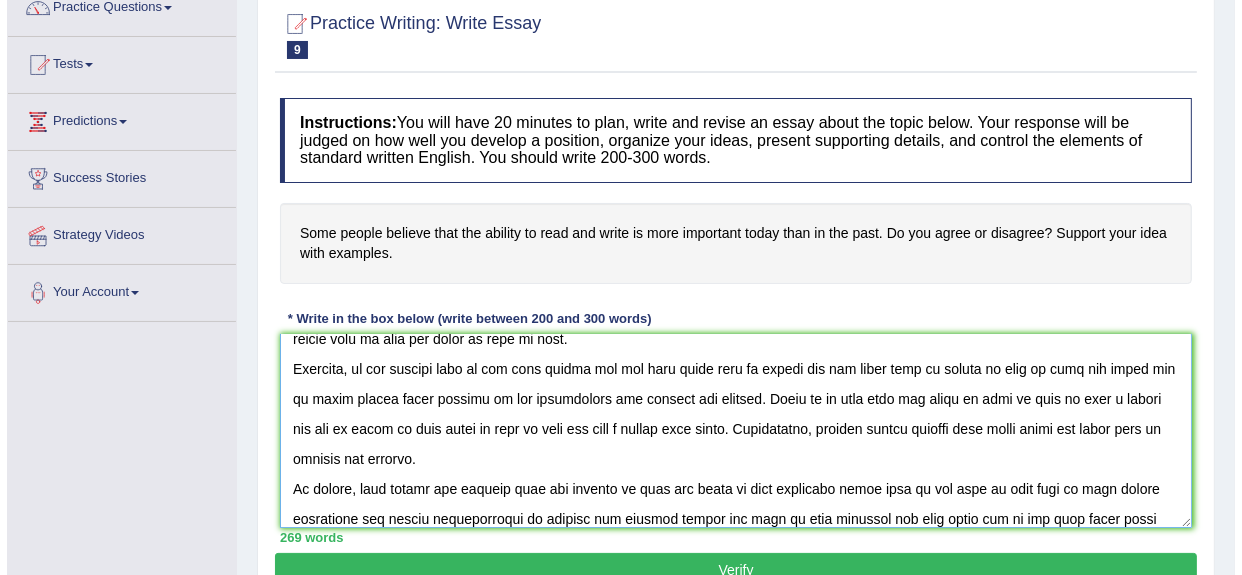 scroll, scrollTop: 197, scrollLeft: 0, axis: vertical 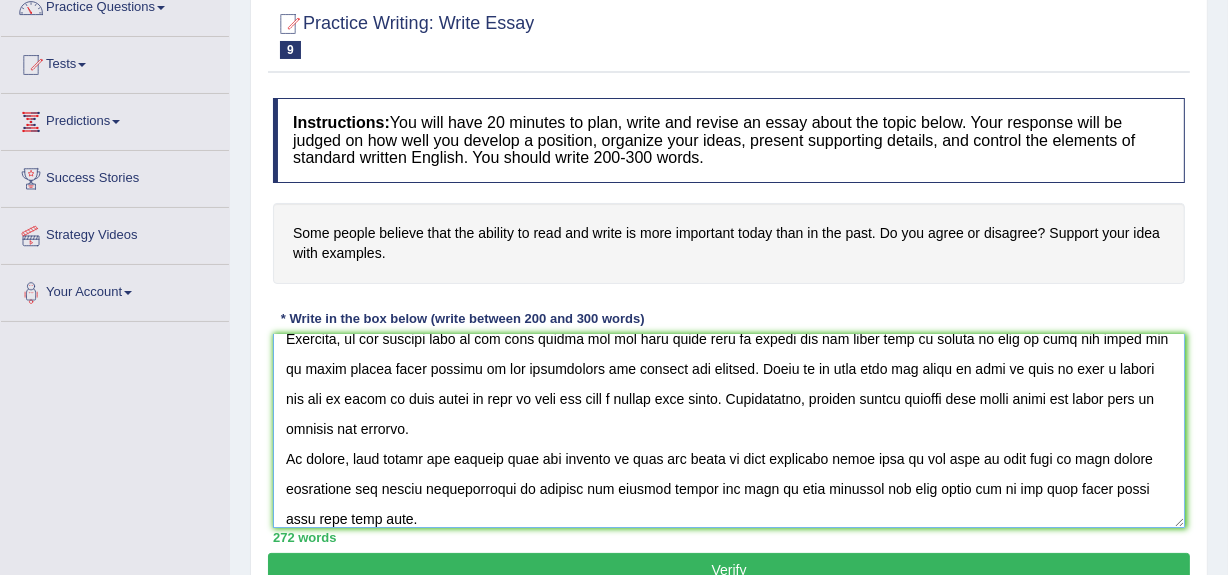 type on "It is important to read and write in todays time compared to the past. In this easy we will be talking on the importances of why some people believe that the ability to read and write is more important today than in the past.
One of the many reason, everyone needs to be educated so there are able read and understand everything around them. This is further supported with if we dont lean to read and write no one will get the job as all the jobs require reading. Many reports have says even while traveling we people needs to fill forms and get there details filled for which there need to read and write. Thus it is important that everyone should lean to read and write so life is easy.
Moreover, it was belived that in the past people had not send there kids to school nor had there went to school to lean to read and write due to which people never thought of the importances for reading and writing. Hence if we dont read and write we wont be able to have a better job due to which we will never be able to earn and..." 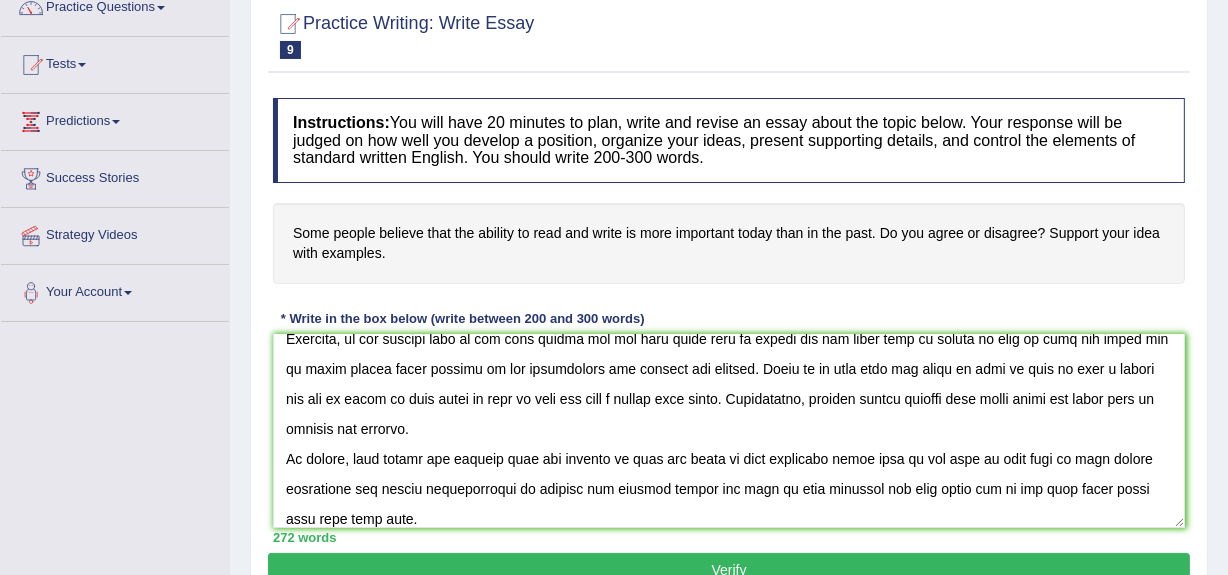 click on "Verify" at bounding box center (729, 570) 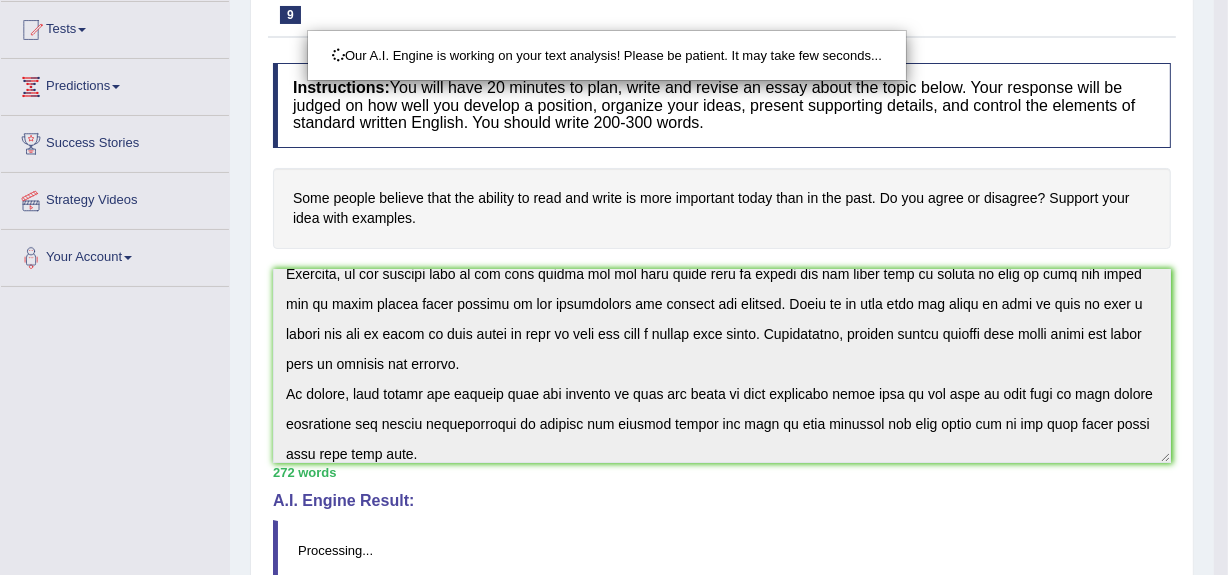 scroll, scrollTop: 212, scrollLeft: 0, axis: vertical 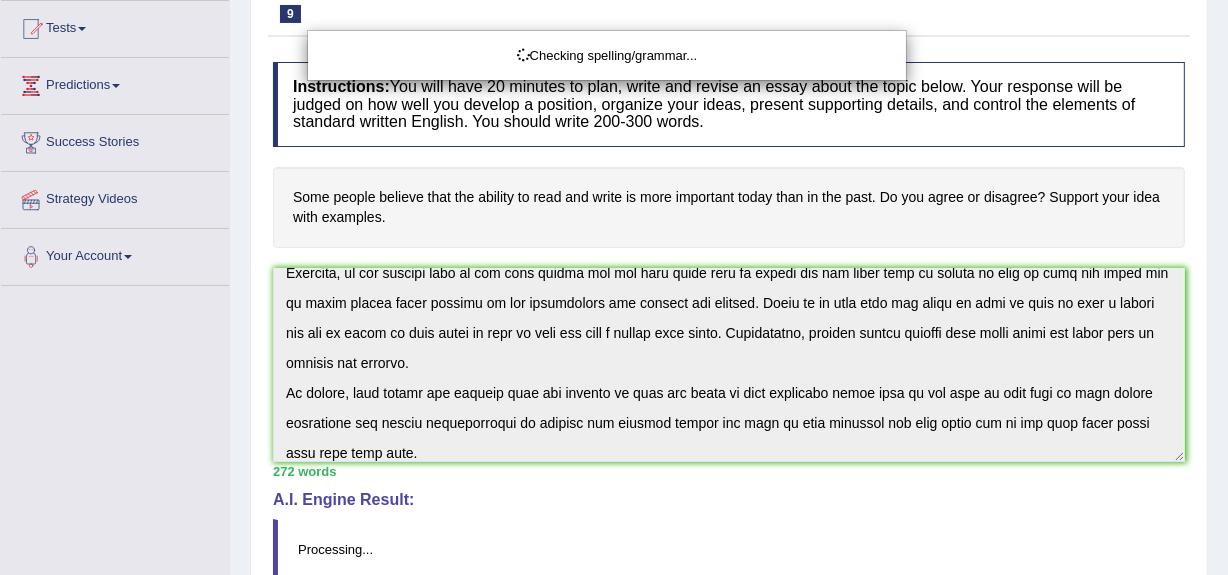 click on "Checking spelling/grammar..." at bounding box center (614, 287) 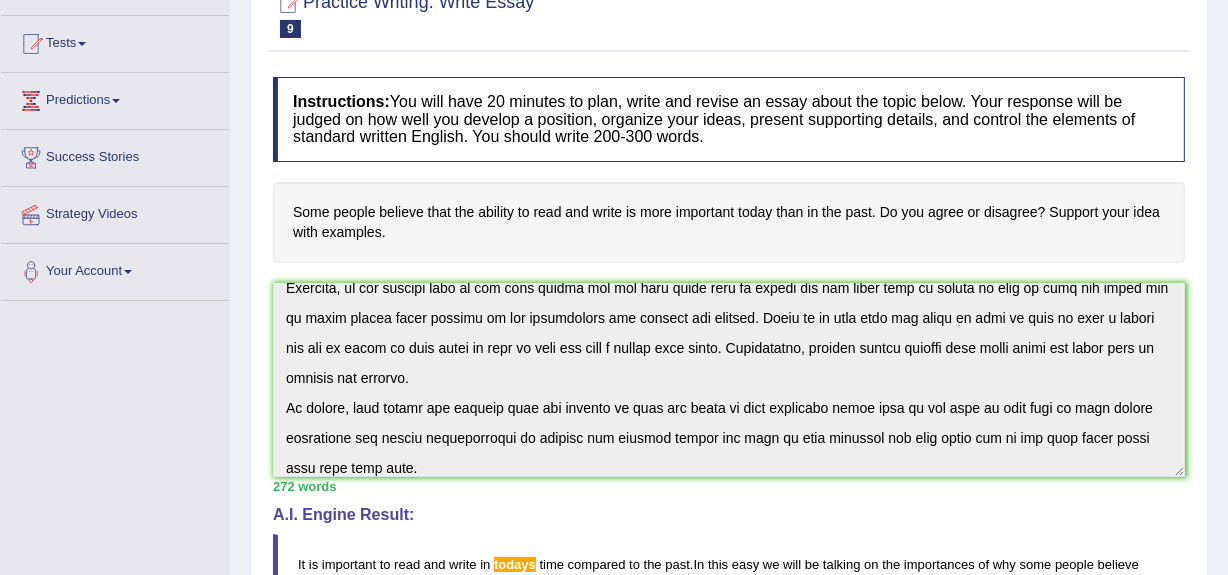 scroll, scrollTop: 0, scrollLeft: 0, axis: both 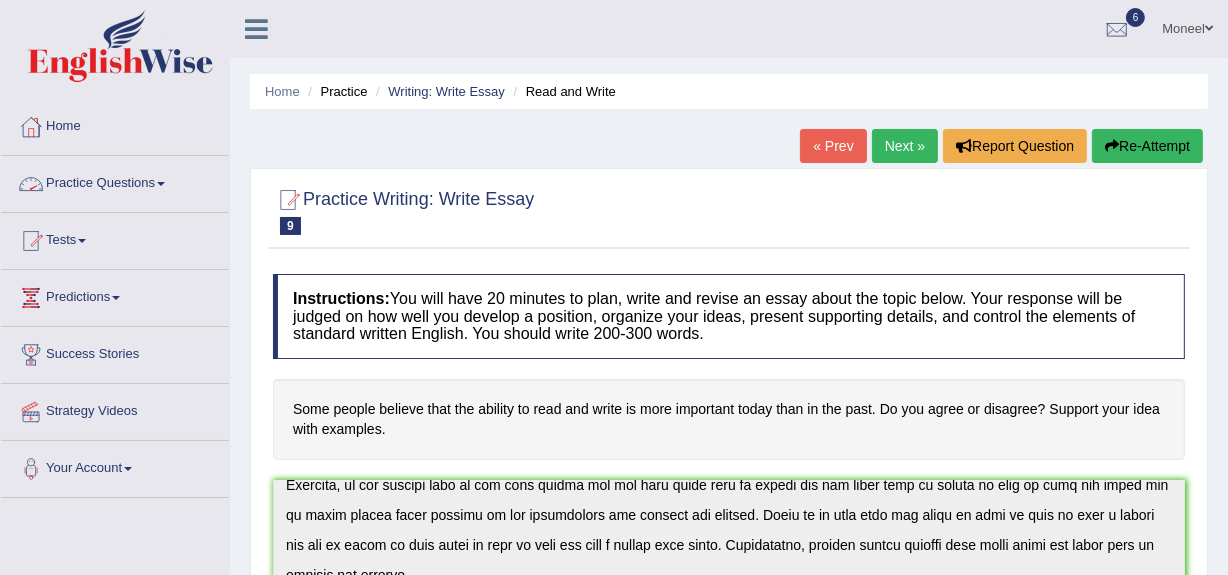 click on "Practice Questions" at bounding box center [115, 181] 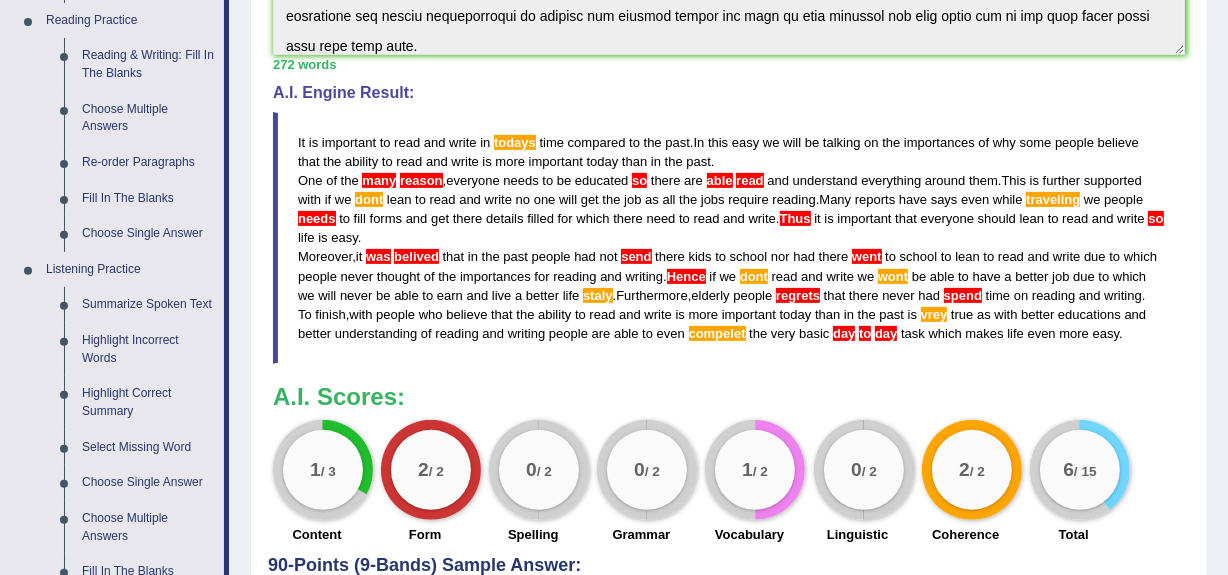 scroll, scrollTop: 0, scrollLeft: 0, axis: both 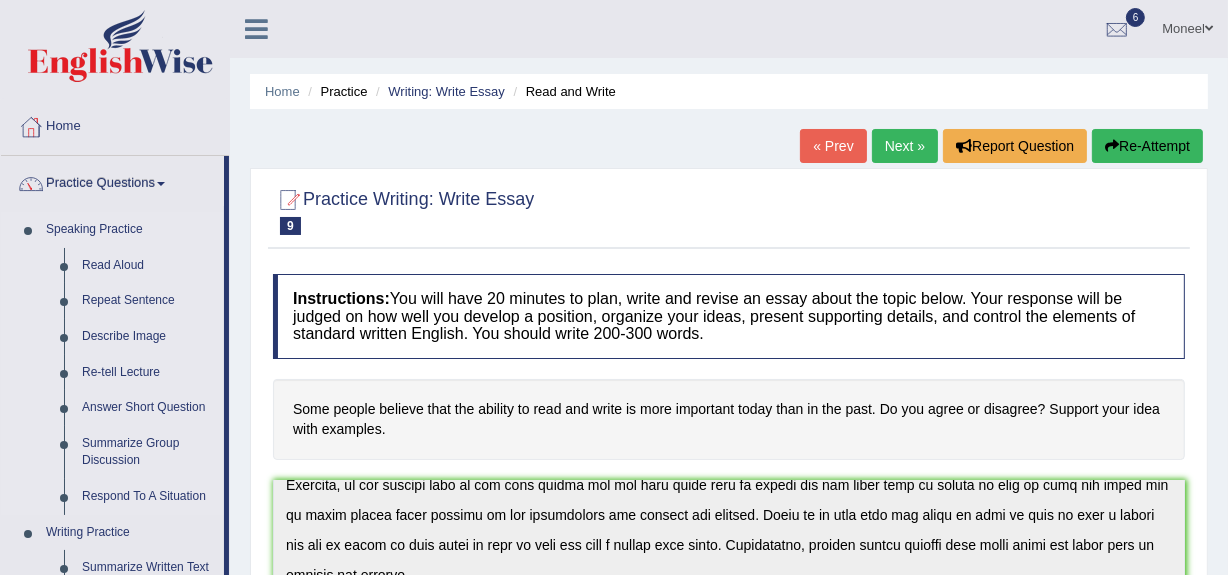 click on "Speaking Practice" at bounding box center (130, 230) 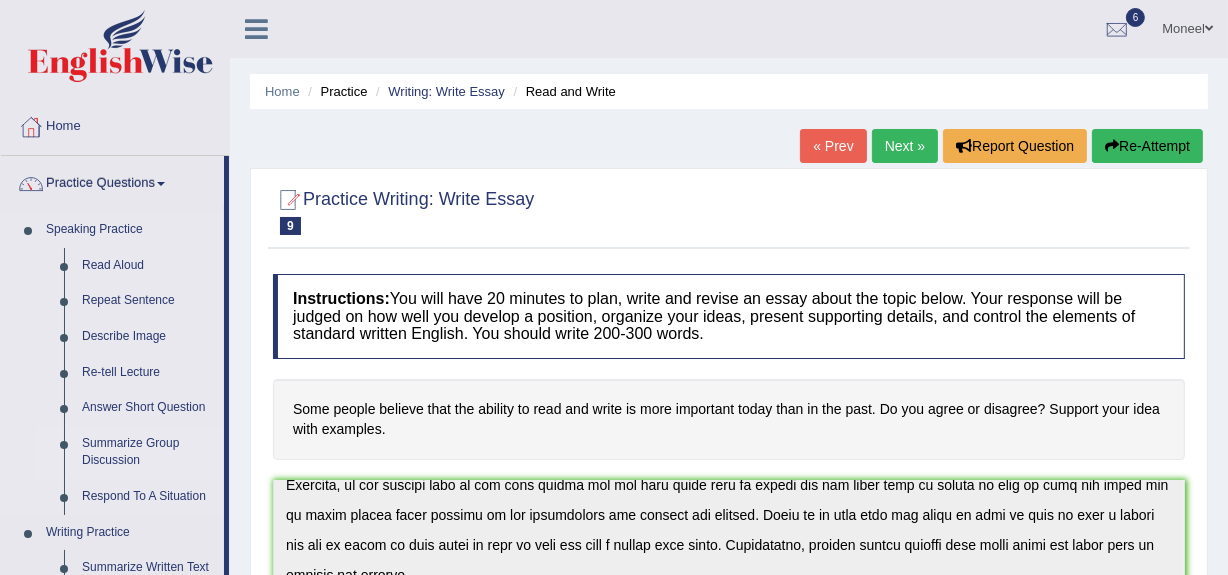 click on "Summarize Group Discussion" at bounding box center (148, 452) 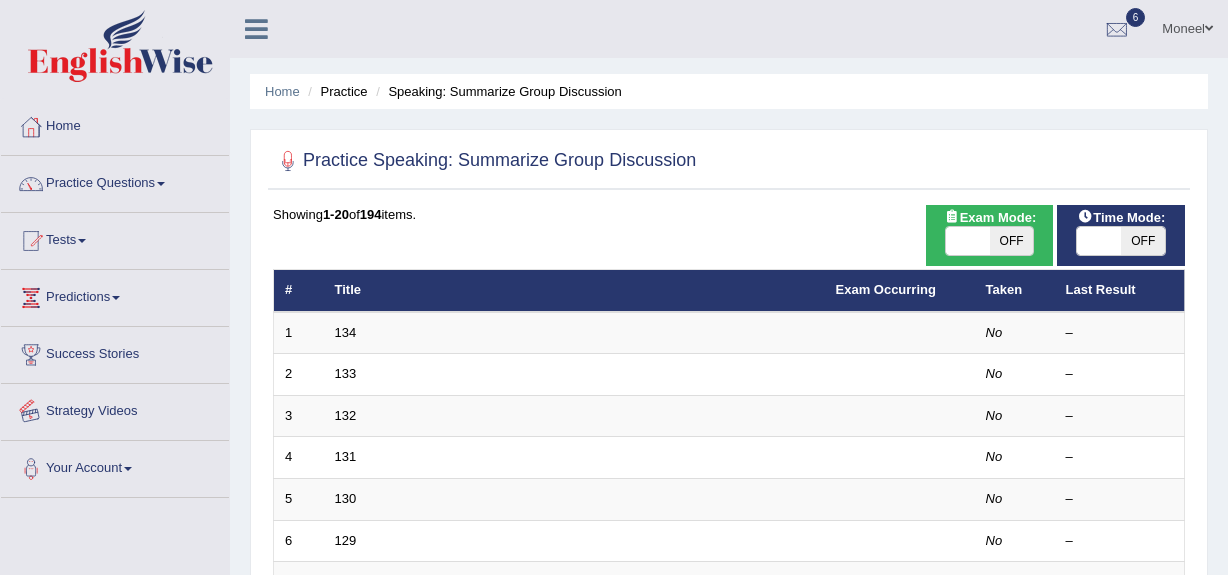 scroll, scrollTop: 0, scrollLeft: 0, axis: both 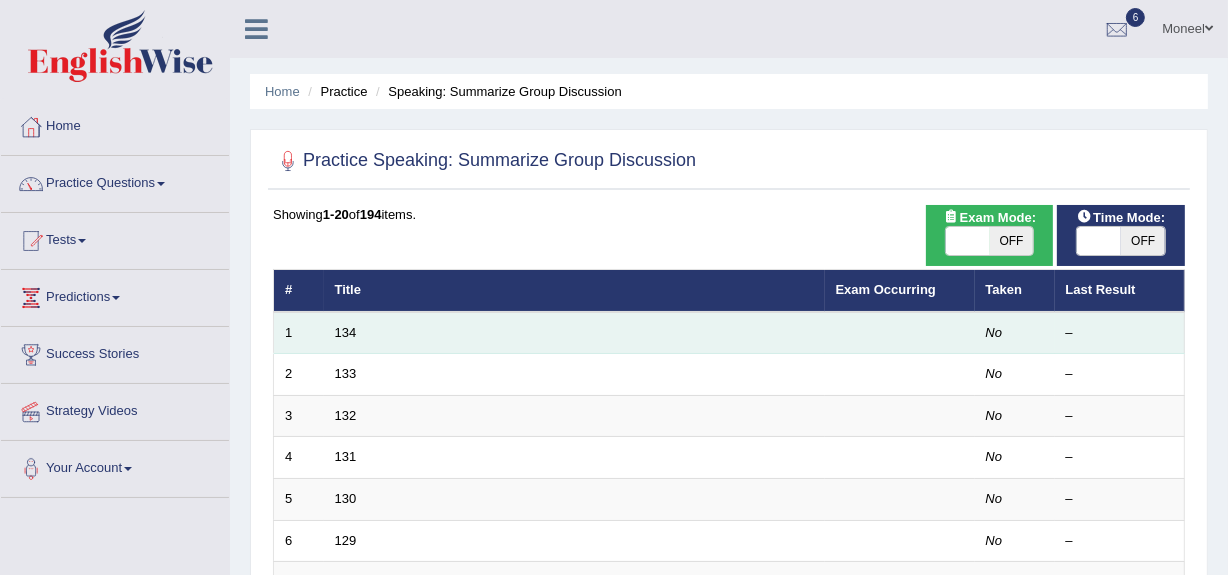 click on "134" at bounding box center [574, 333] 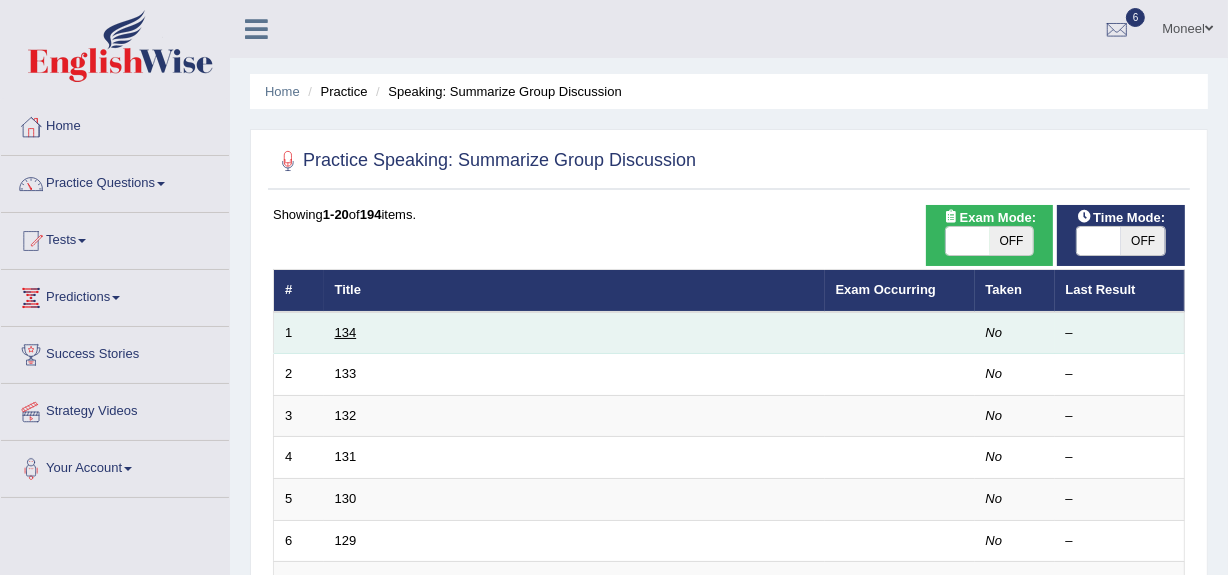 click on "134" at bounding box center (346, 332) 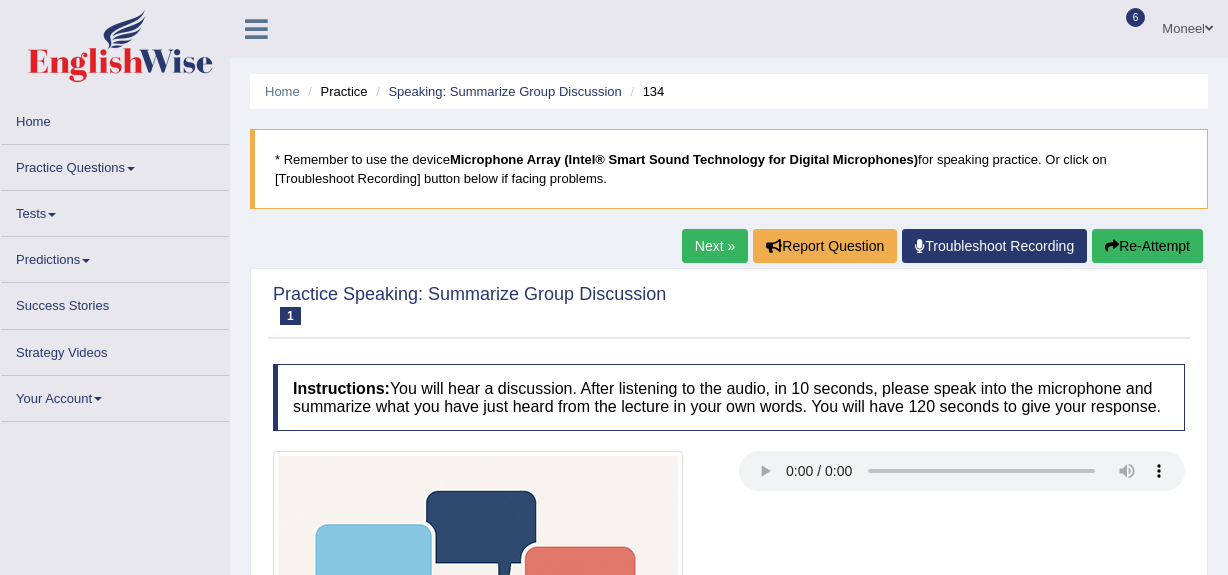 scroll, scrollTop: 0, scrollLeft: 0, axis: both 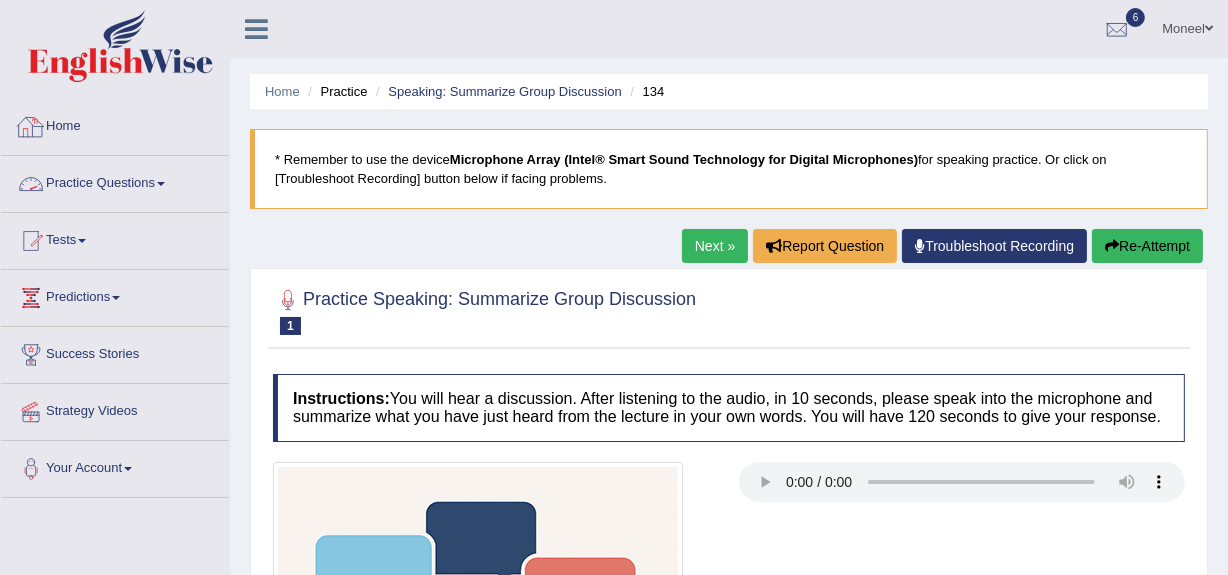 click on "Home" at bounding box center (115, 124) 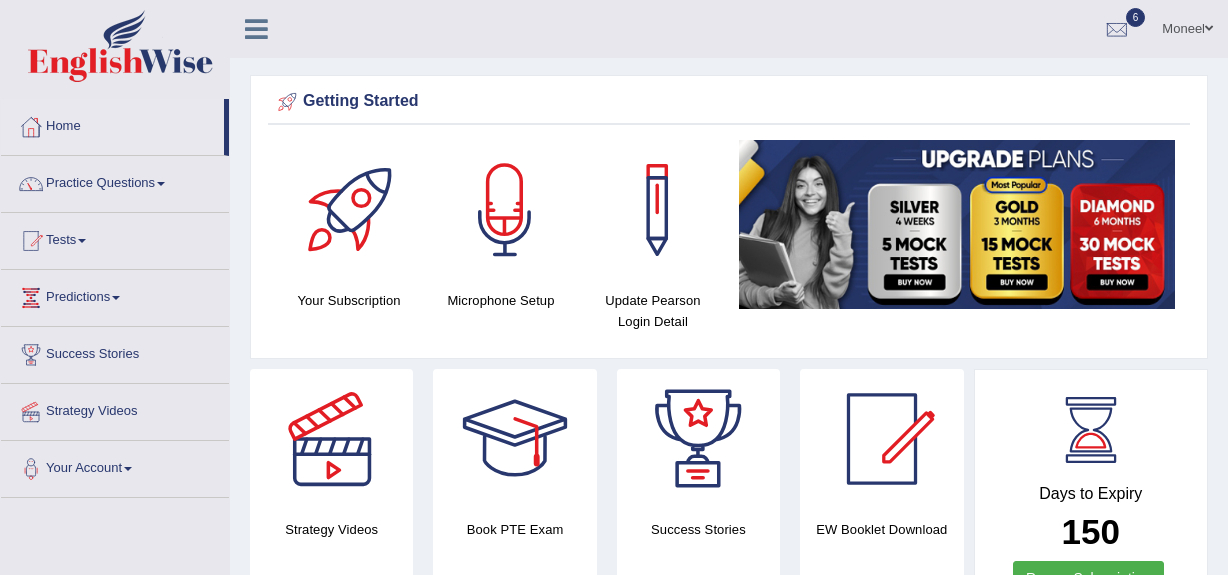 scroll, scrollTop: 0, scrollLeft: 0, axis: both 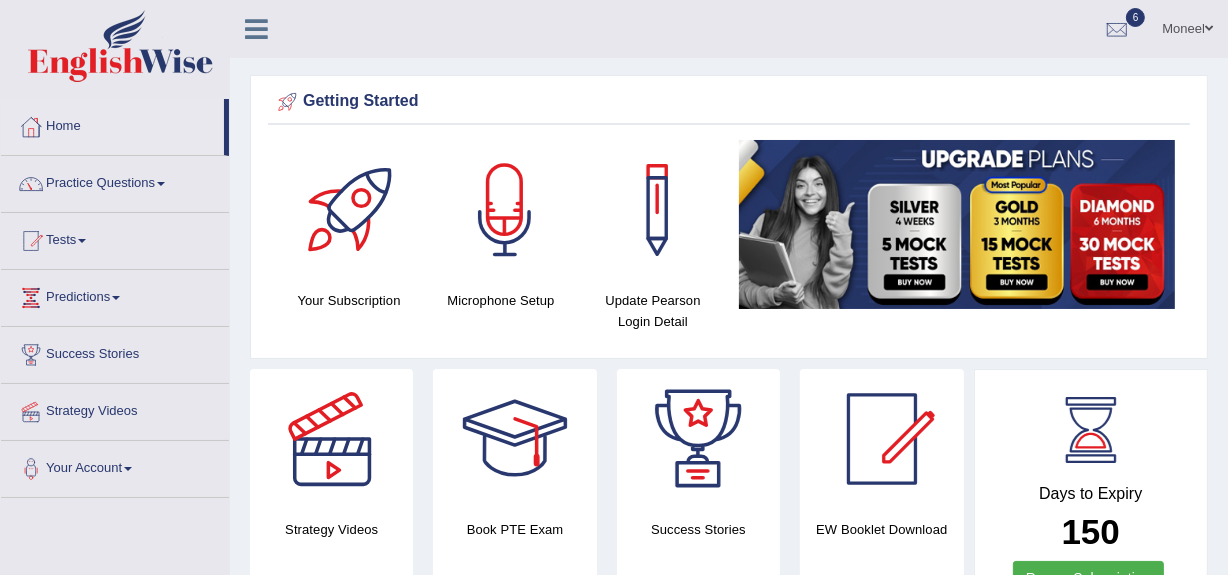 click on "Home" at bounding box center [112, 124] 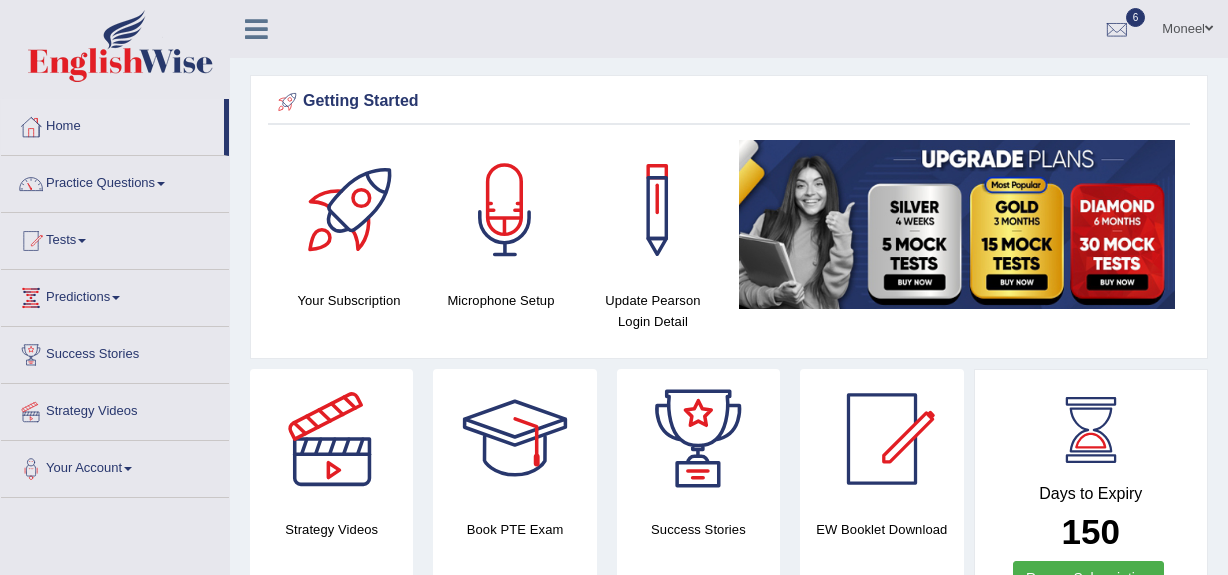 scroll, scrollTop: 0, scrollLeft: 0, axis: both 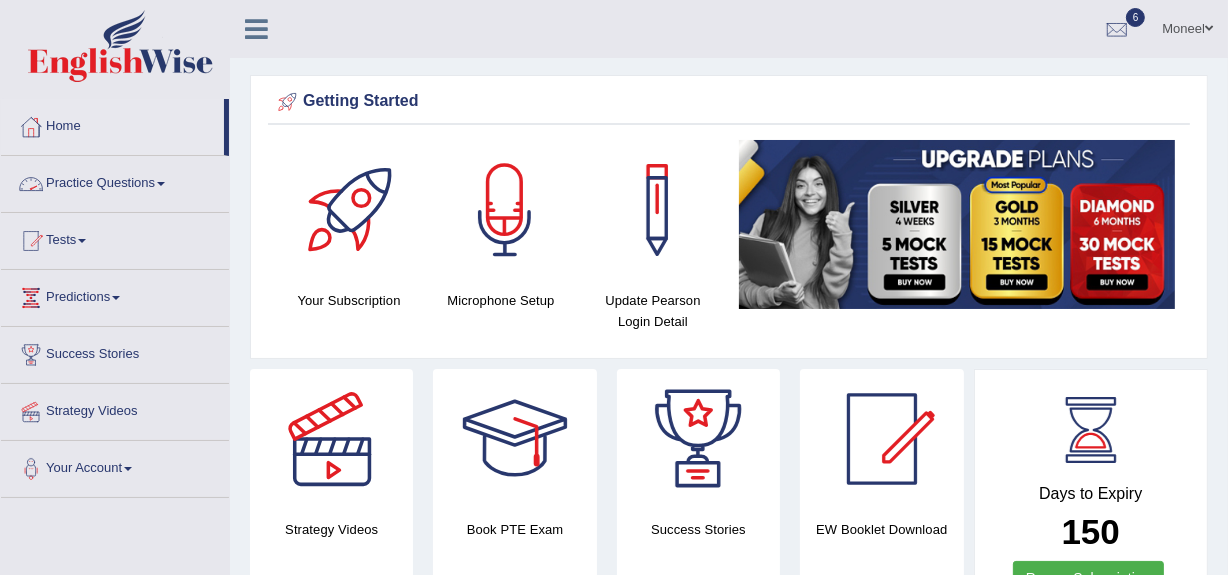 click on "Practice Questions" at bounding box center (115, 181) 